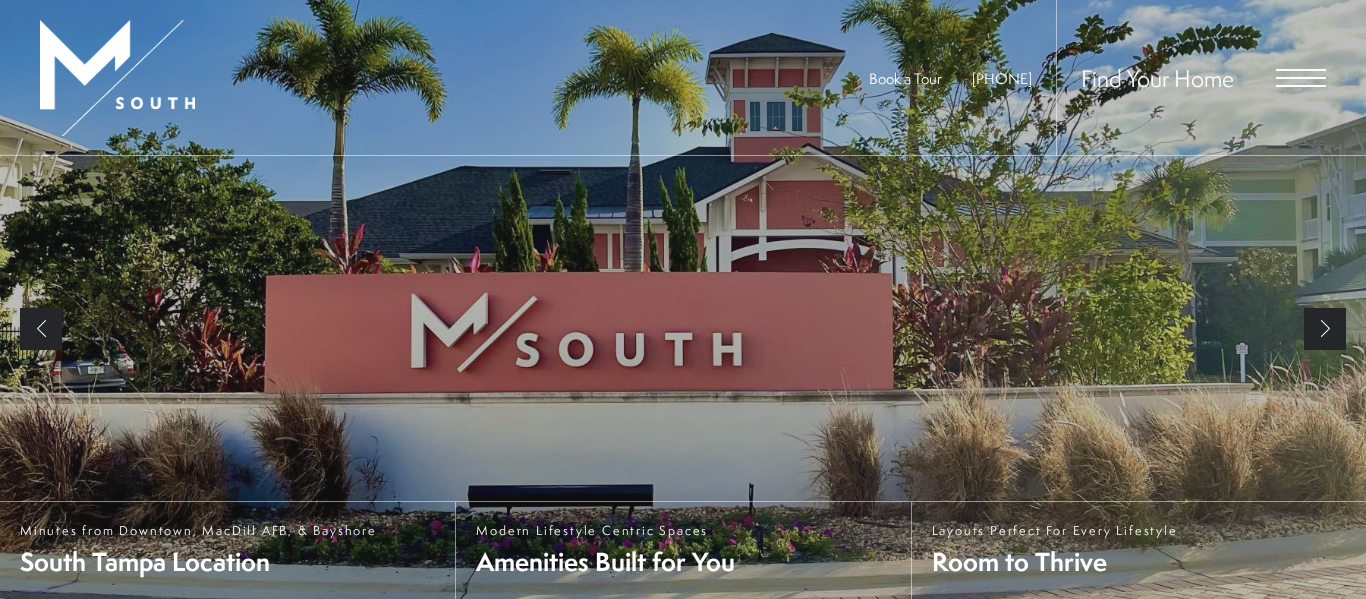 scroll, scrollTop: 0, scrollLeft: 0, axis: both 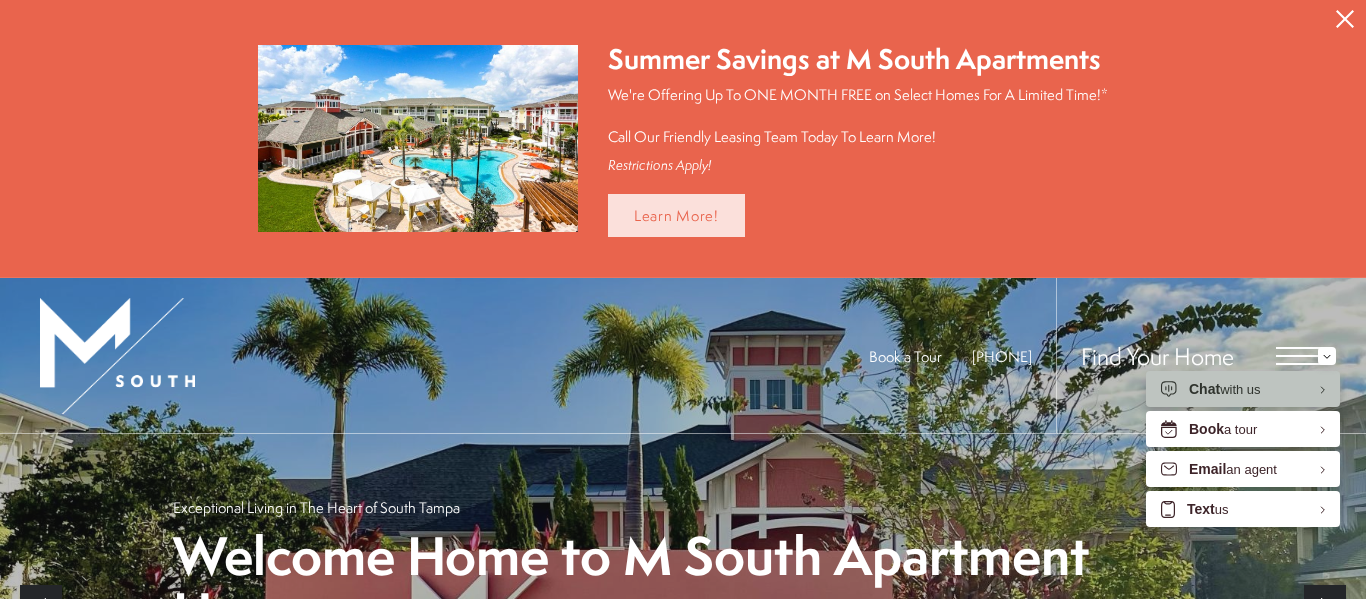 click on "Learn More!" at bounding box center (676, 215) 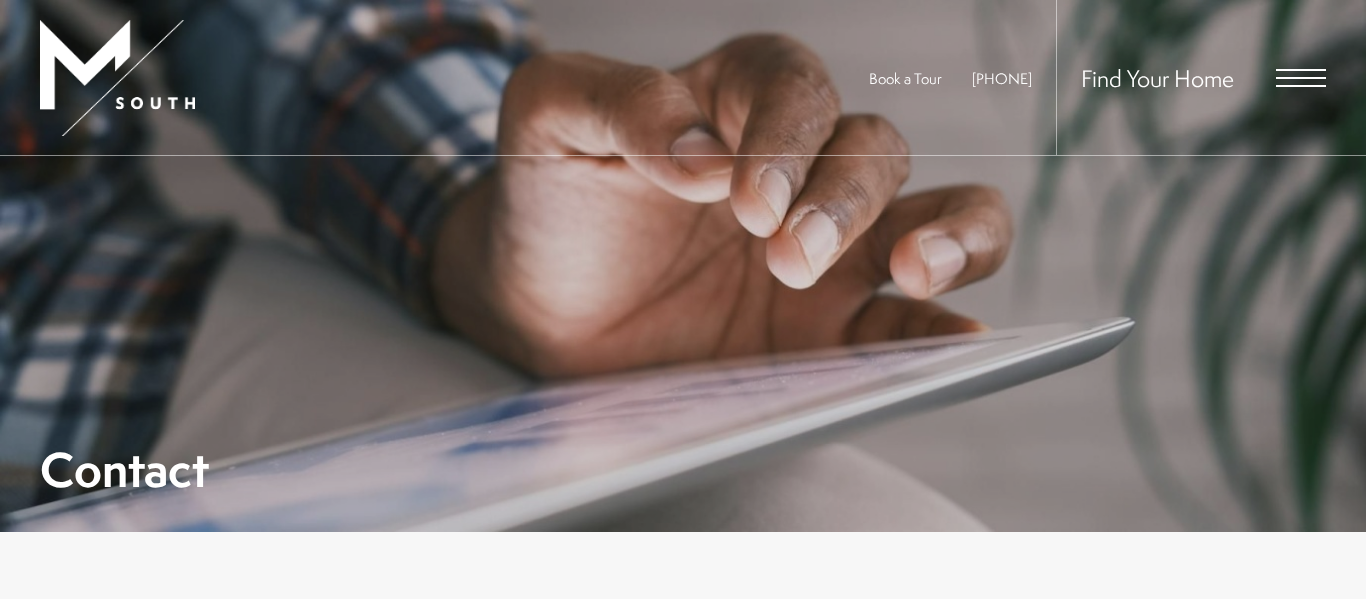 scroll, scrollTop: 0, scrollLeft: 0, axis: both 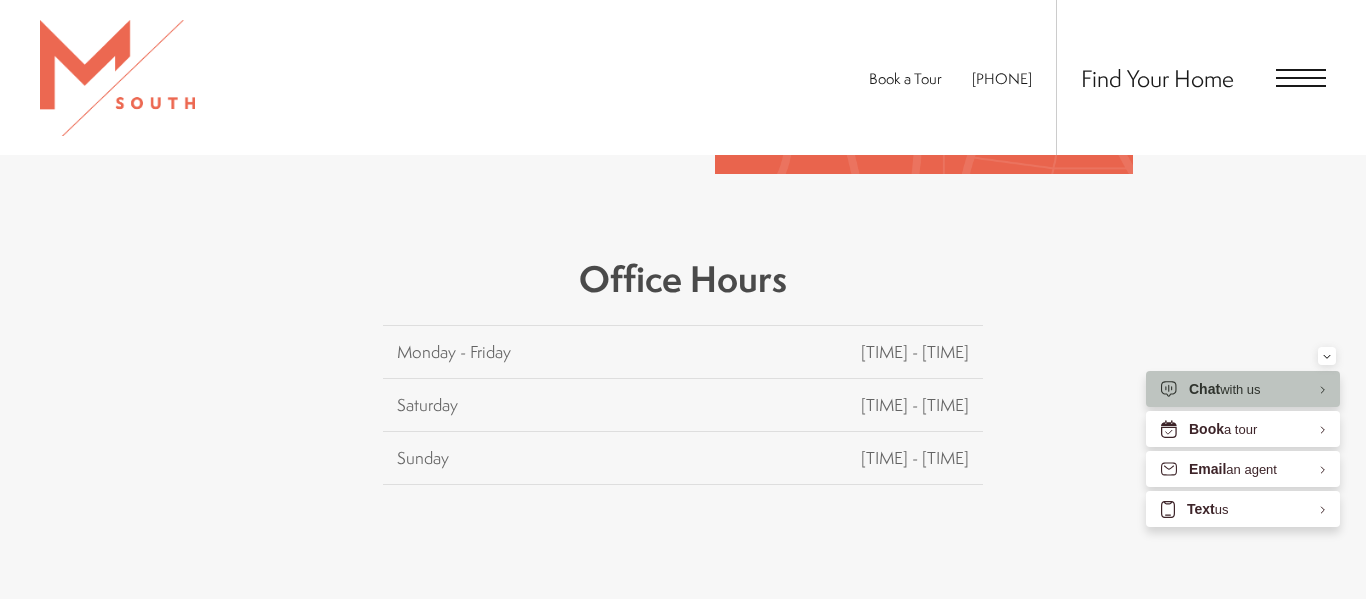 click at bounding box center [1301, 86] 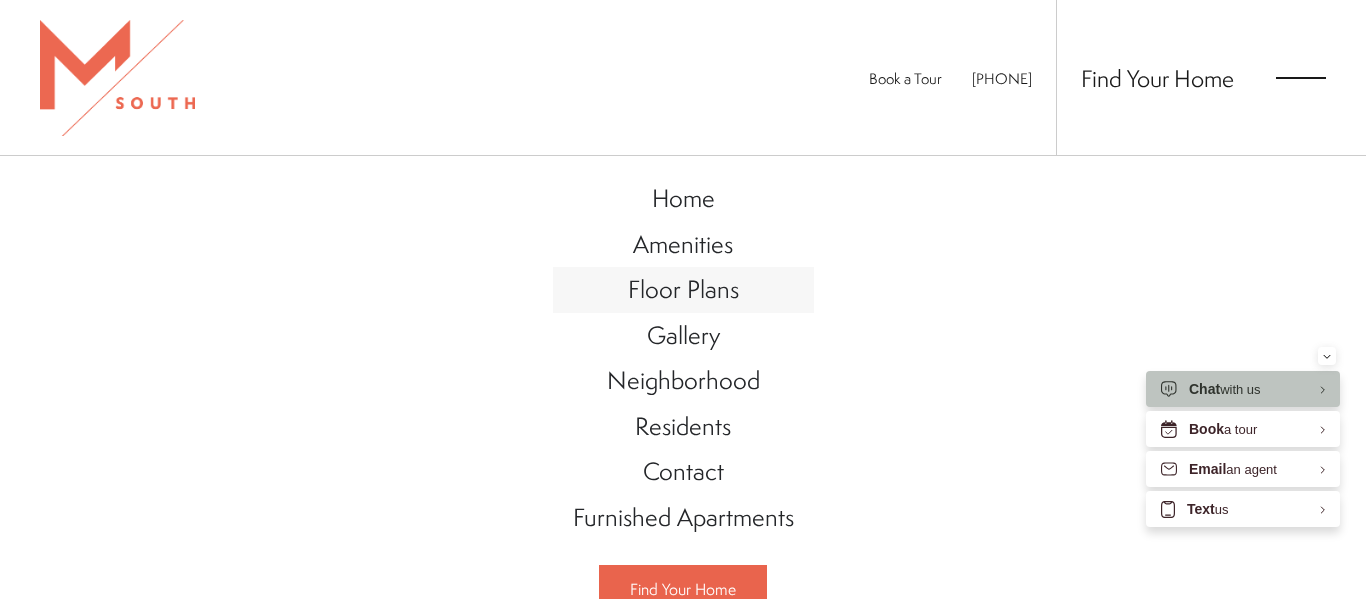 click on "Floor Plans" at bounding box center [683, 289] 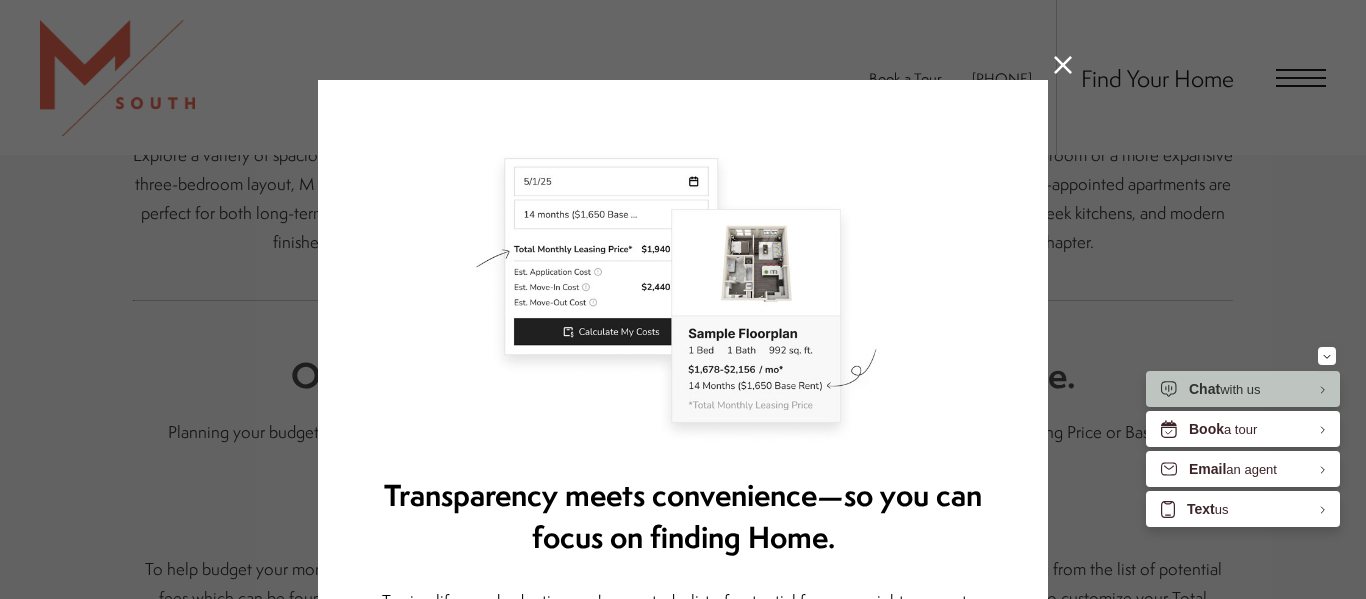 scroll, scrollTop: 528, scrollLeft: 0, axis: vertical 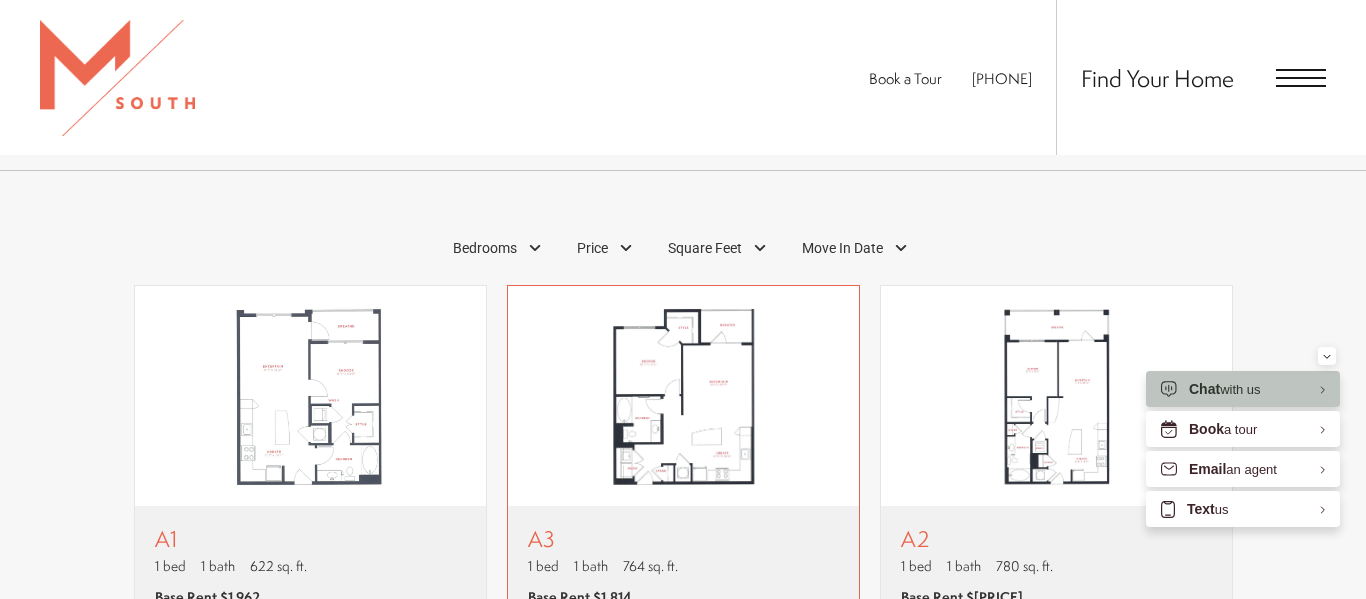 click at bounding box center [683, 396] 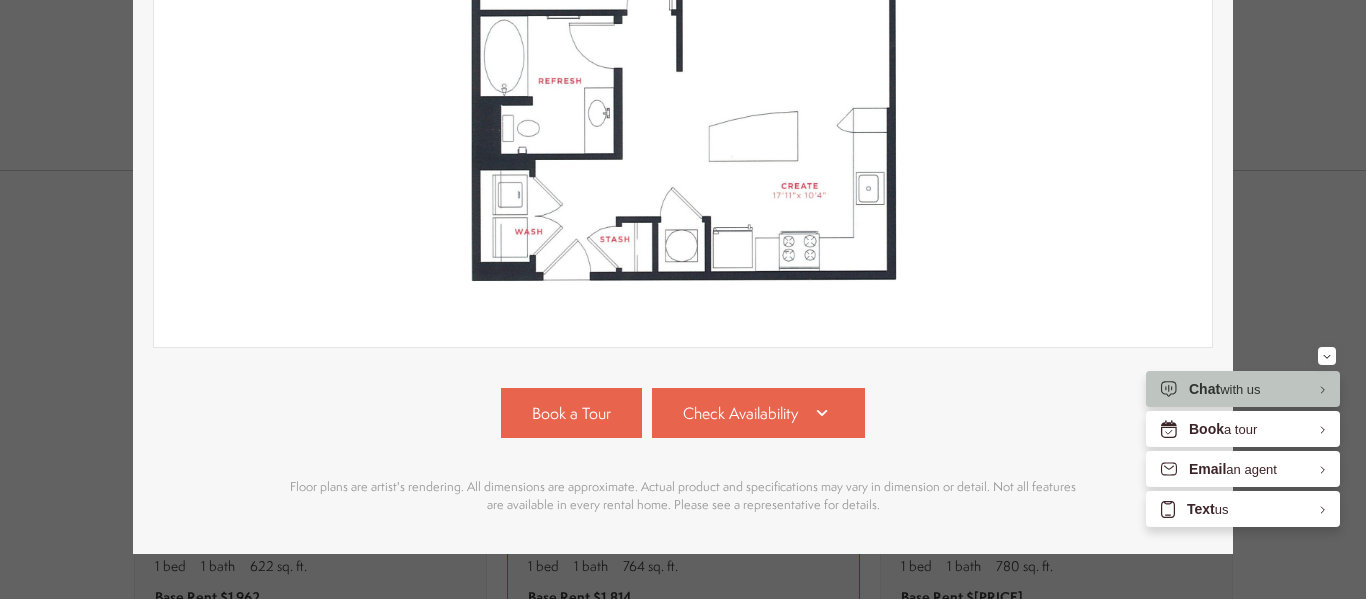 scroll, scrollTop: 542, scrollLeft: 0, axis: vertical 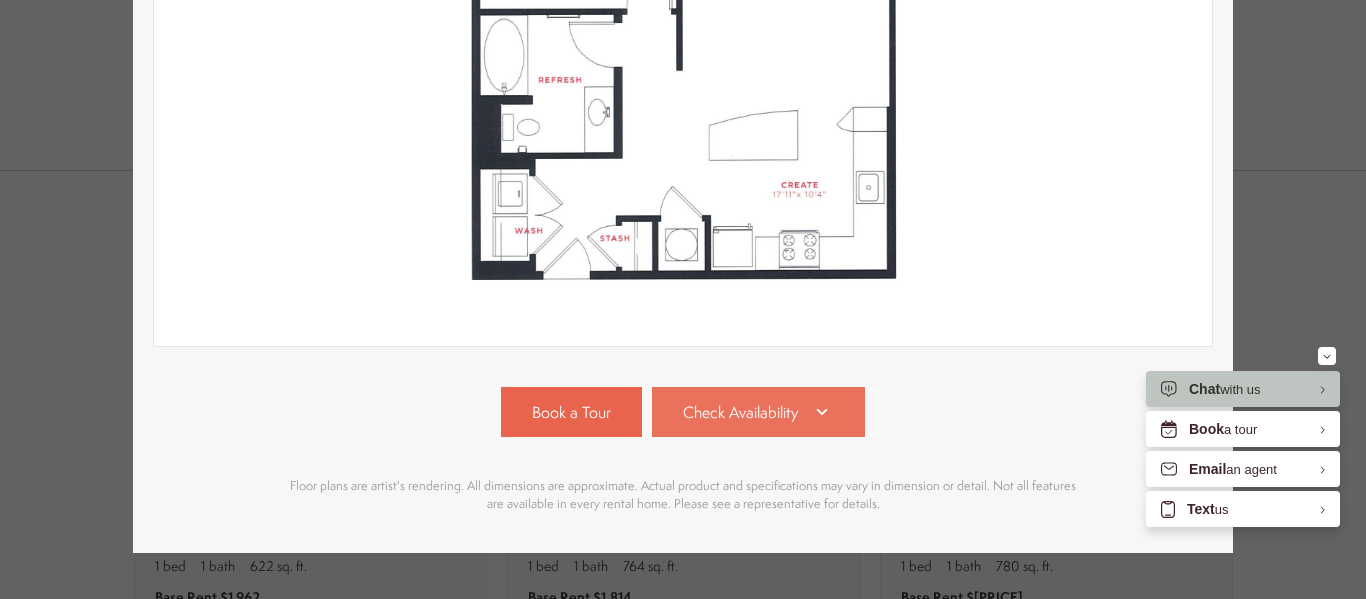 click on "Check Availability" at bounding box center [759, 412] 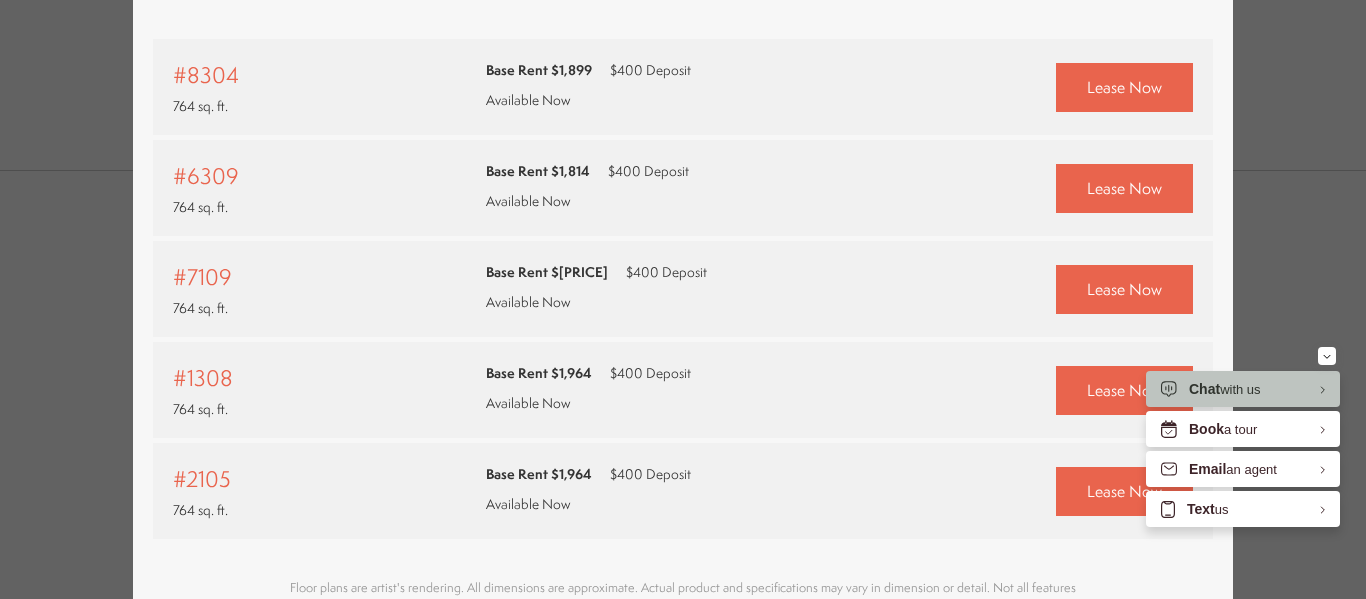 scroll, scrollTop: 987, scrollLeft: 0, axis: vertical 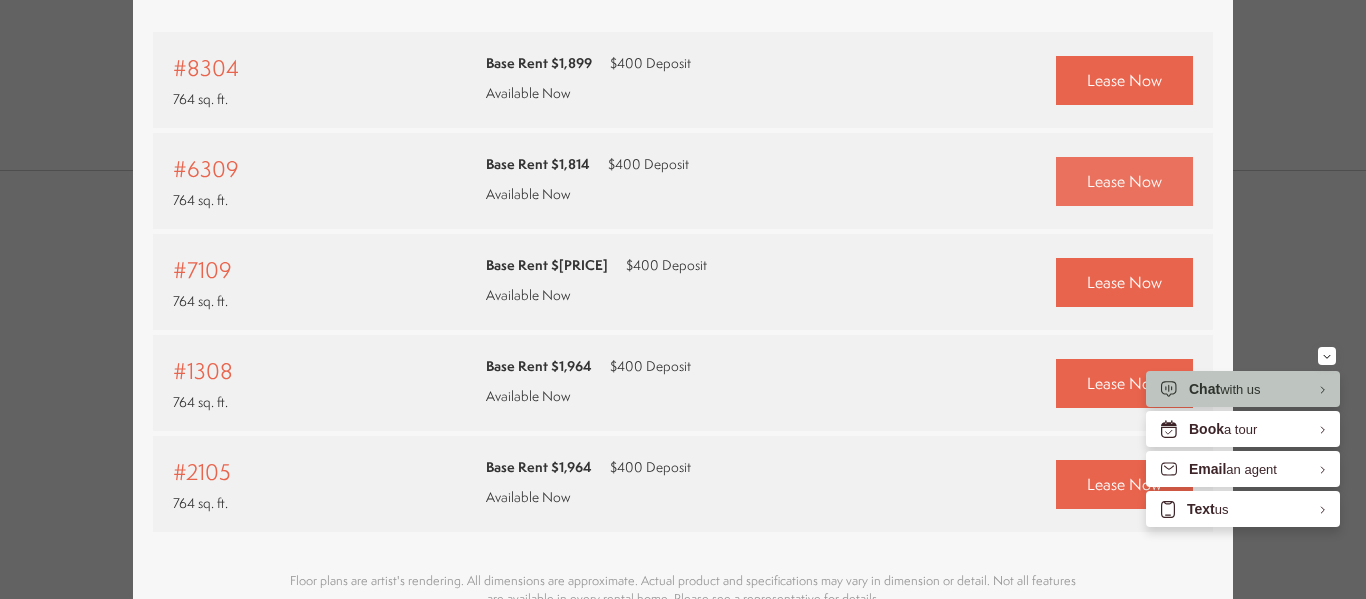 click on "Lease Now" at bounding box center (1124, 181) 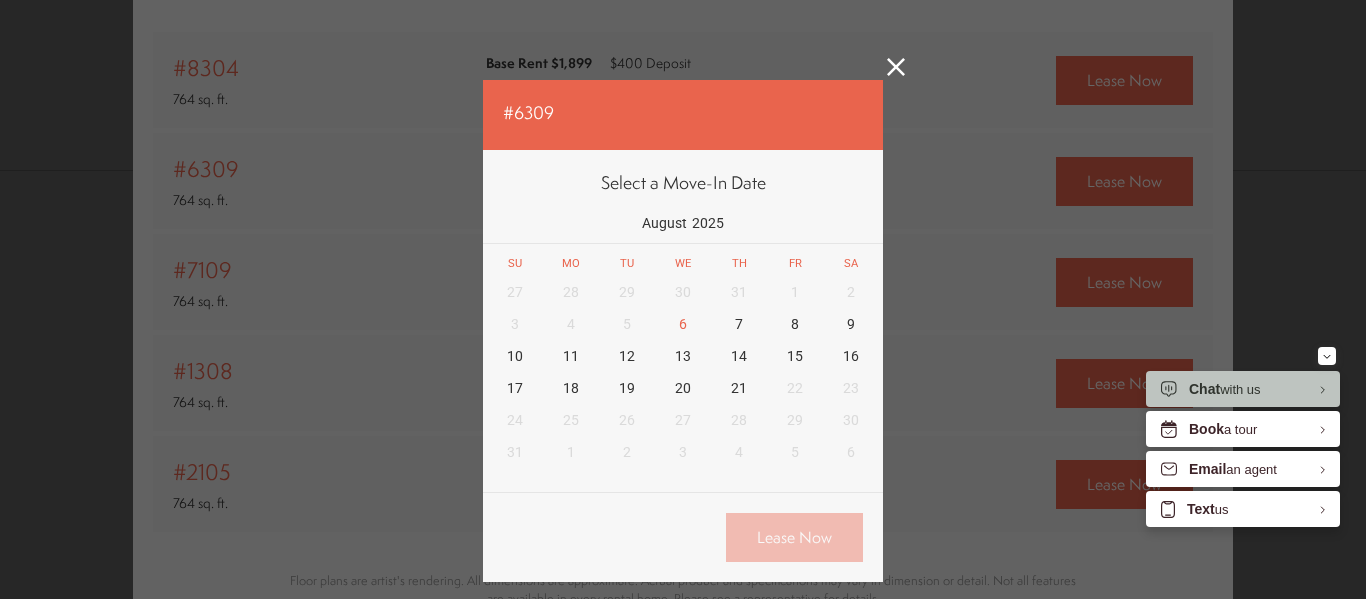 click on "21" at bounding box center [739, 388] 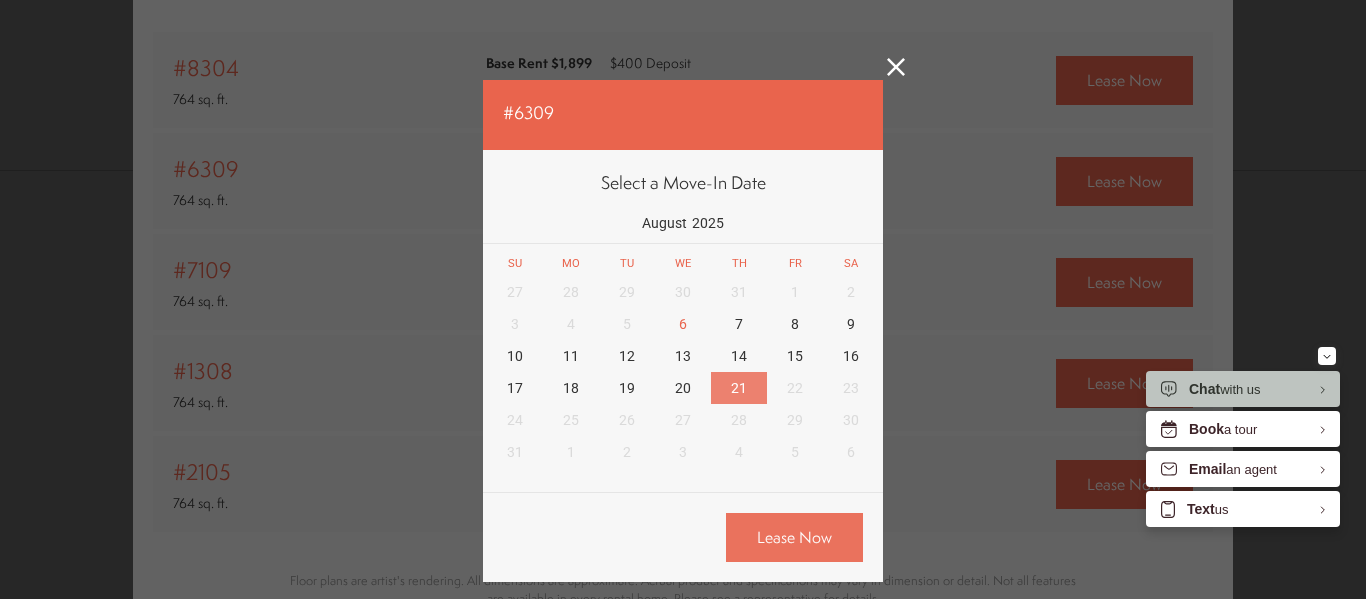 click on "Lease Now" at bounding box center (794, 537) 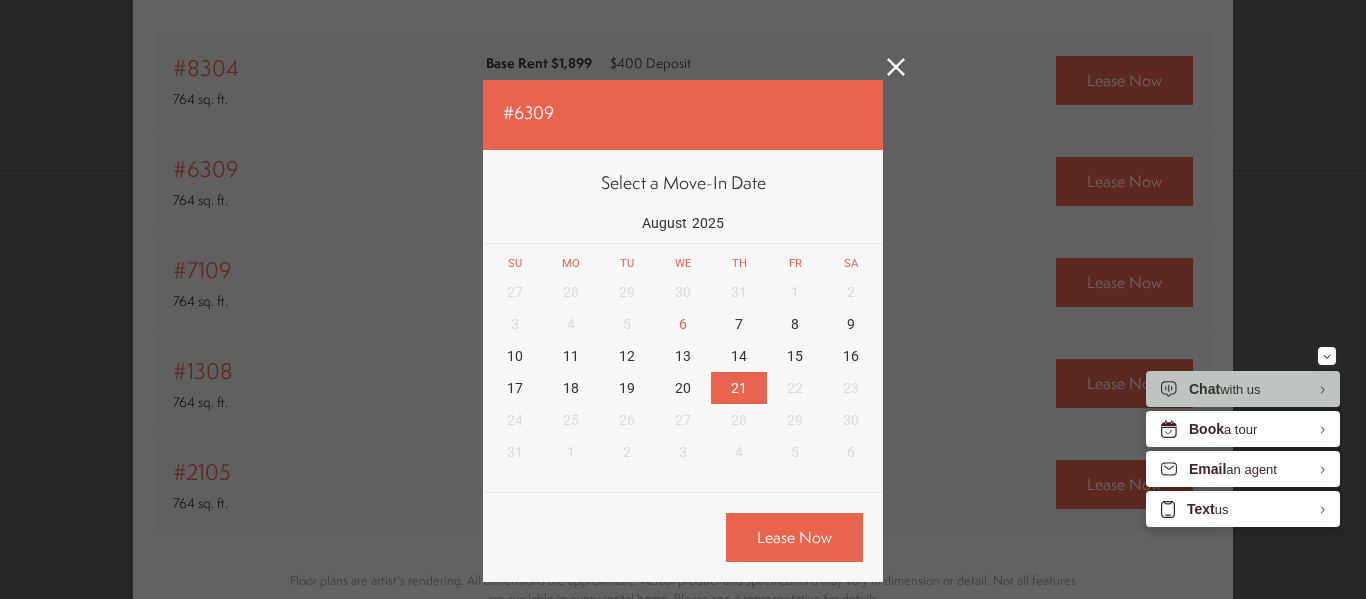 click 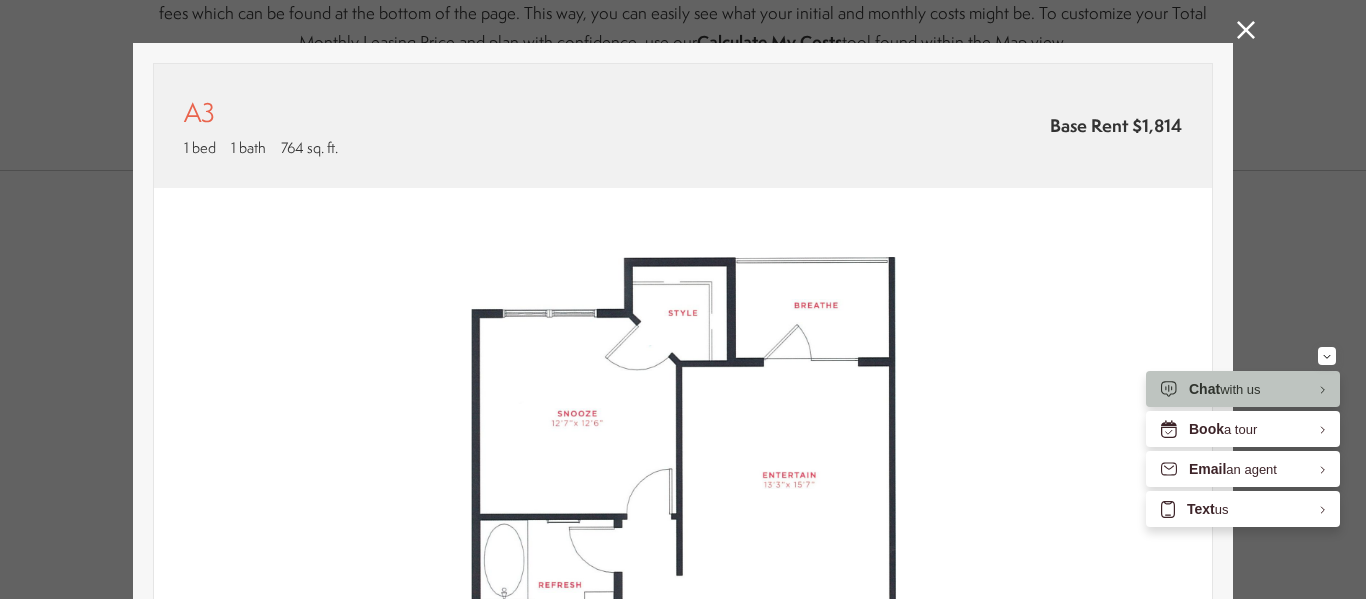 scroll, scrollTop: 0, scrollLeft: 0, axis: both 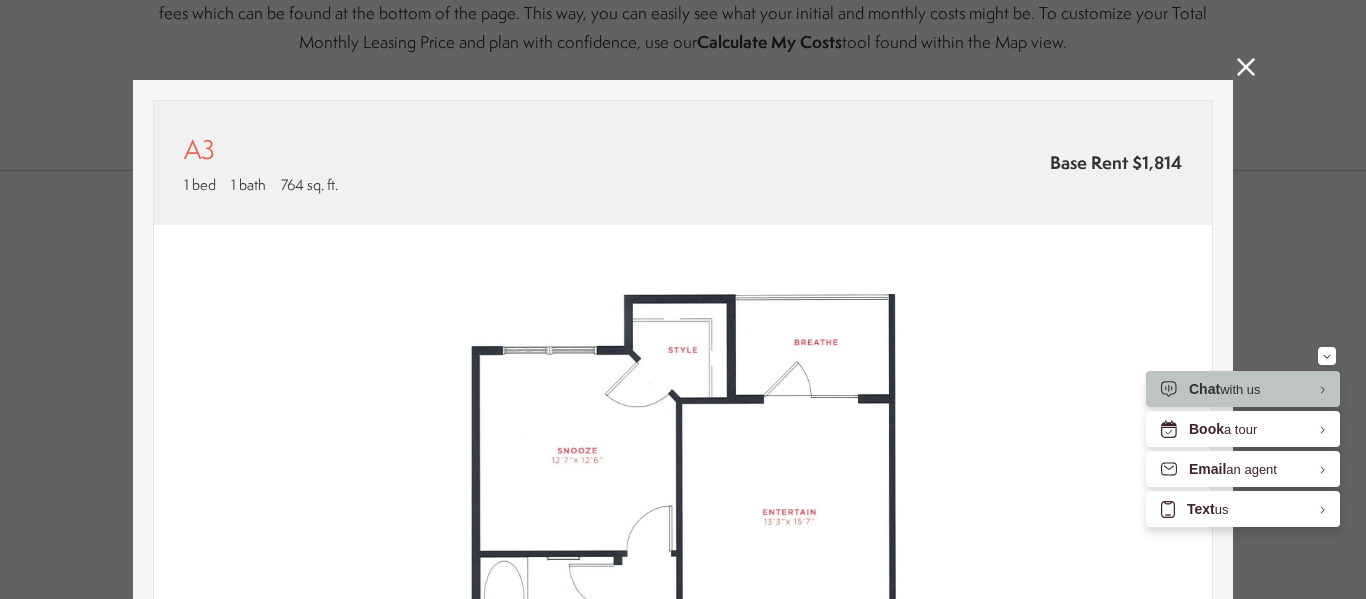 click 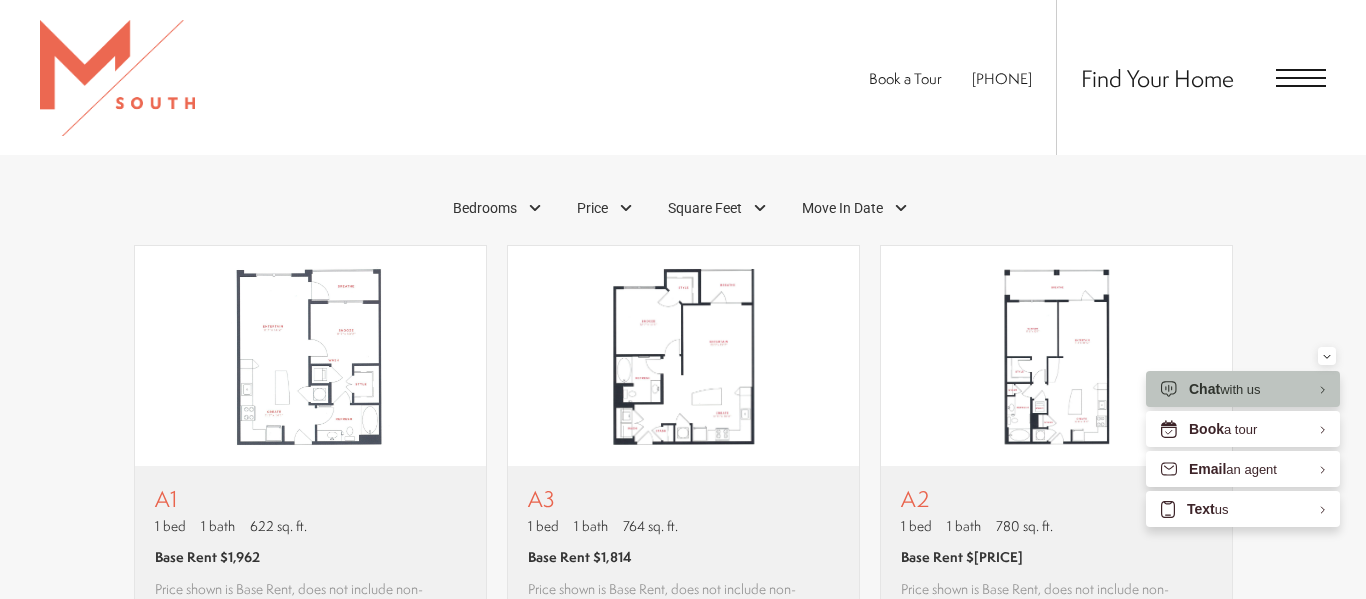 scroll, scrollTop: 1152, scrollLeft: 0, axis: vertical 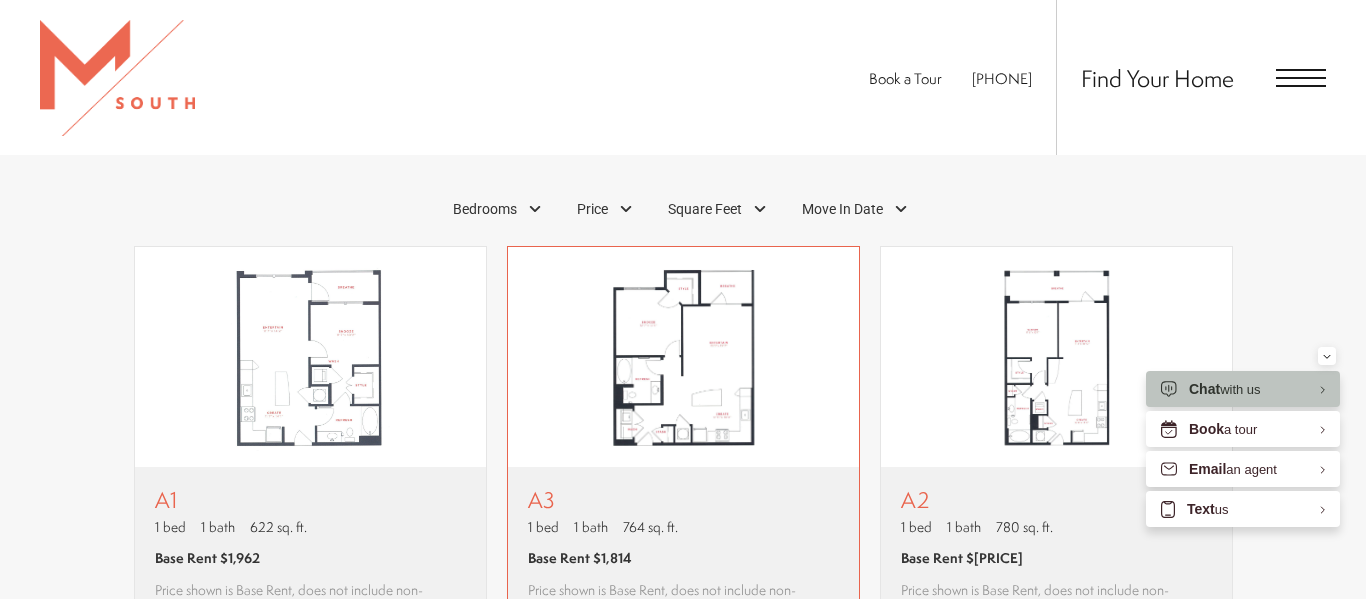 click at bounding box center [683, 357] 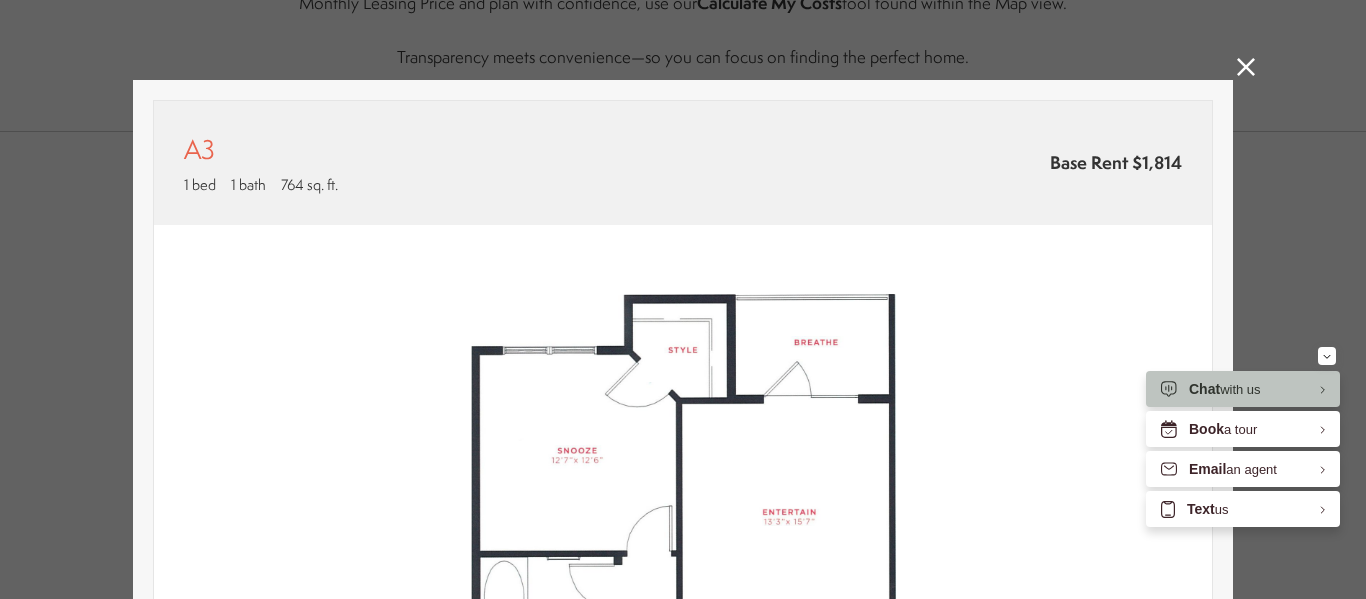 scroll, scrollTop: 0, scrollLeft: 0, axis: both 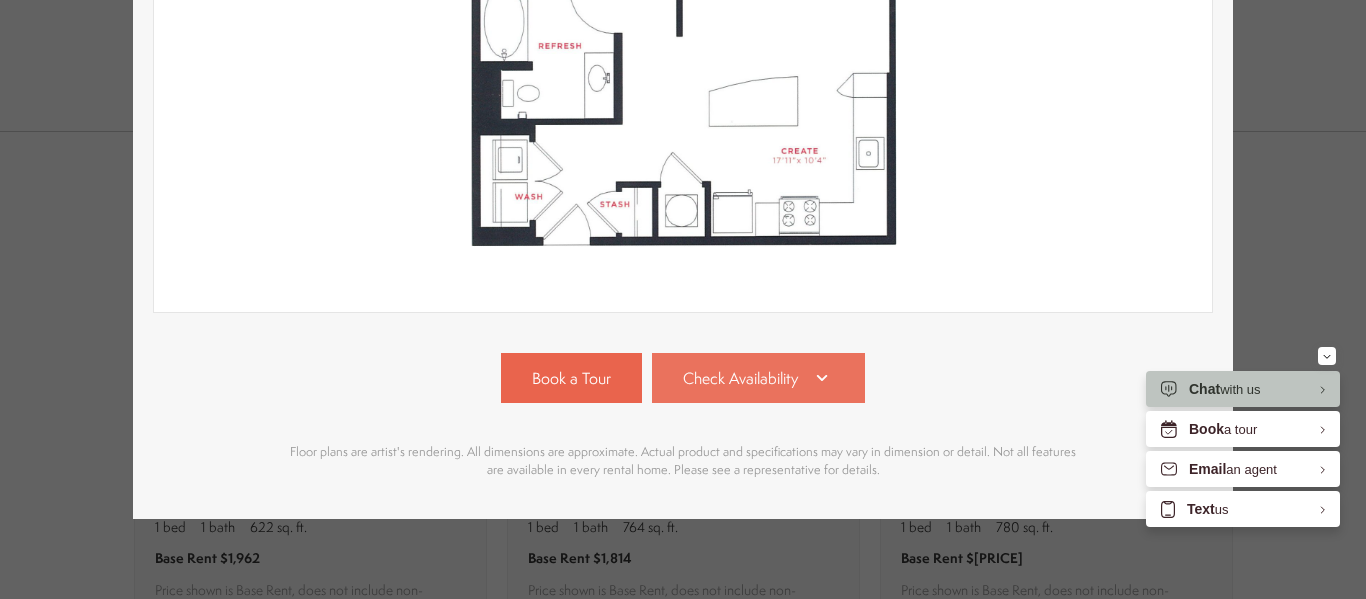click on "Check Availability" at bounding box center [759, 378] 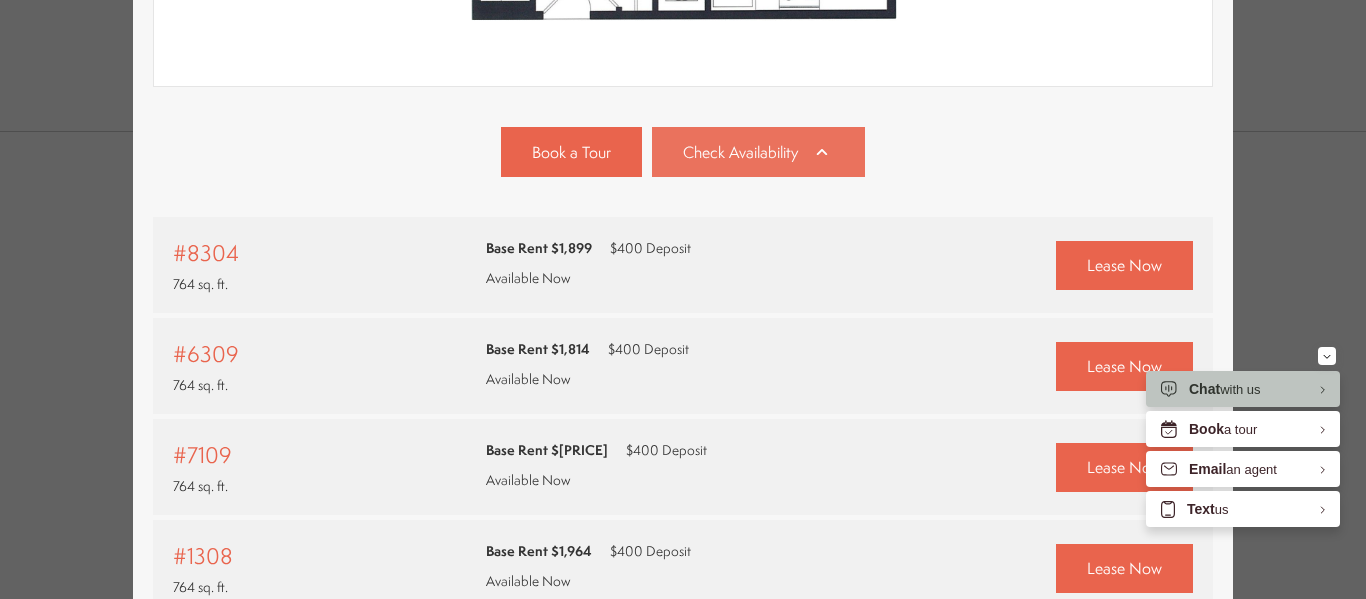 scroll, scrollTop: 939, scrollLeft: 0, axis: vertical 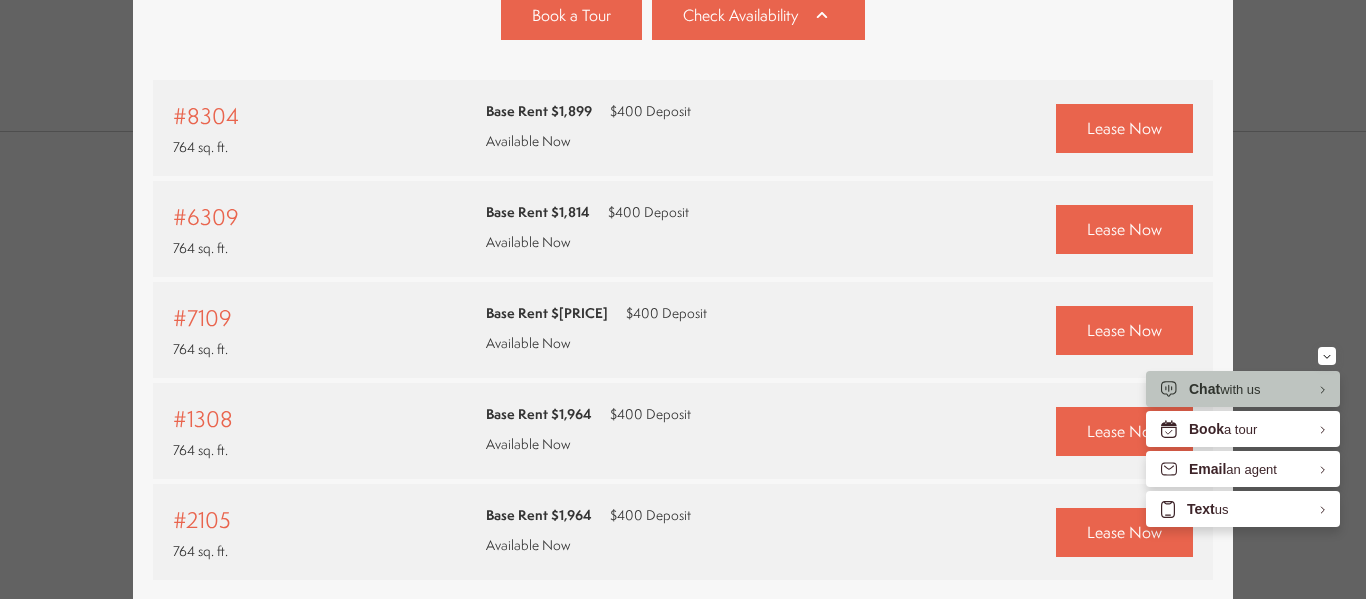 click on "Base Rent $1,889
$400 Deposit
Available Now" at bounding box center [596, 328] 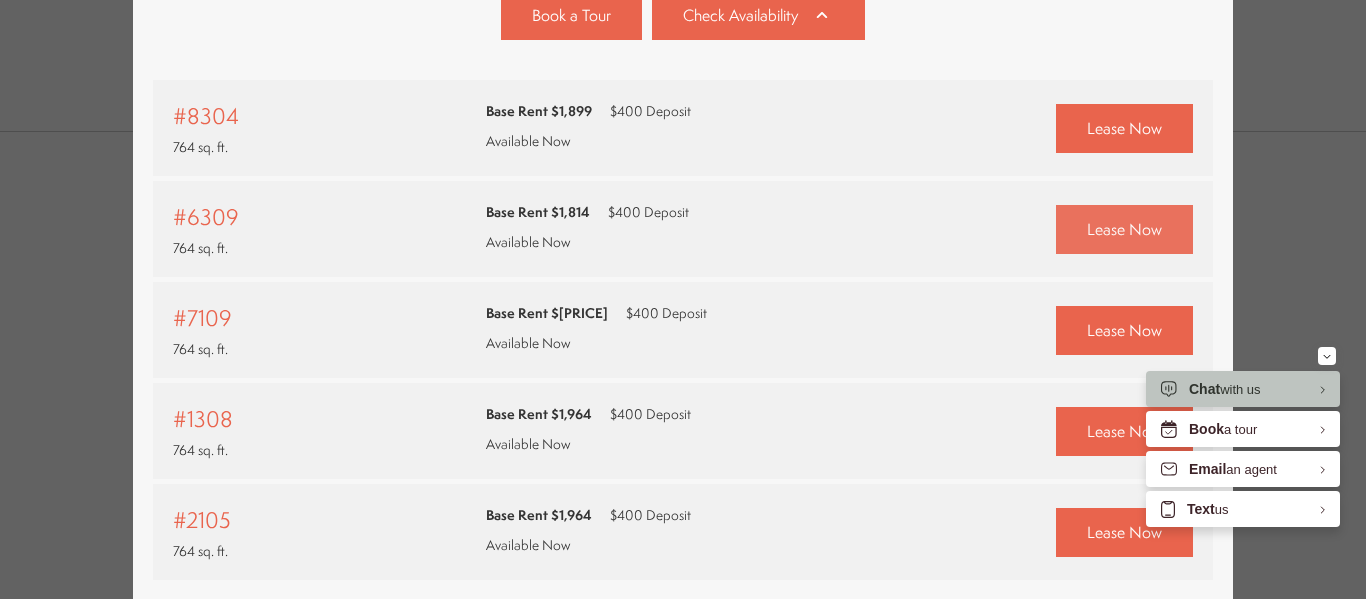 click on "Lease Now" at bounding box center [1124, 229] 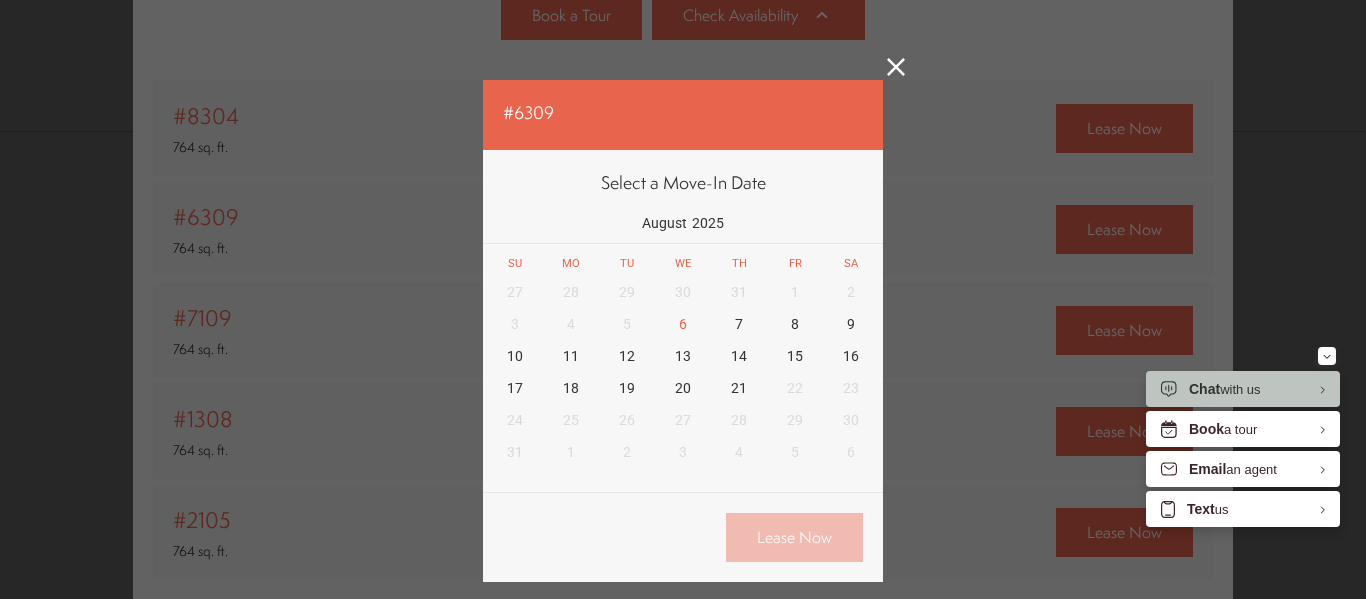 click on "21" at bounding box center (739, 388) 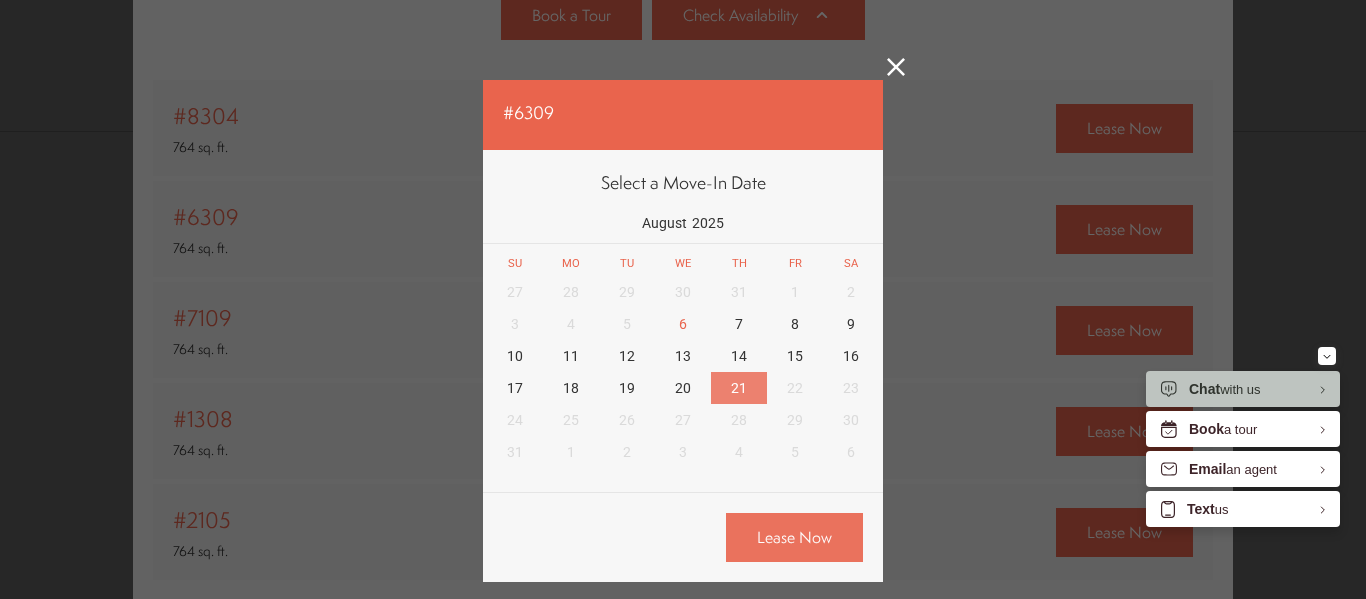 click on "Lease Now" at bounding box center (794, 537) 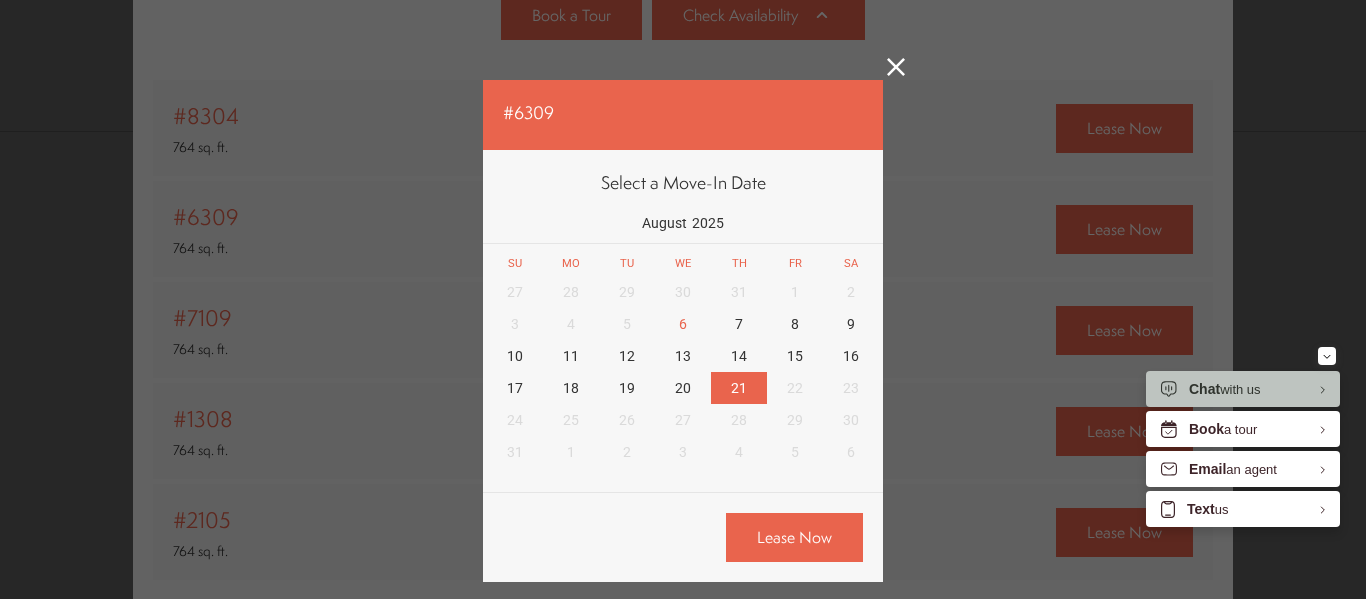click 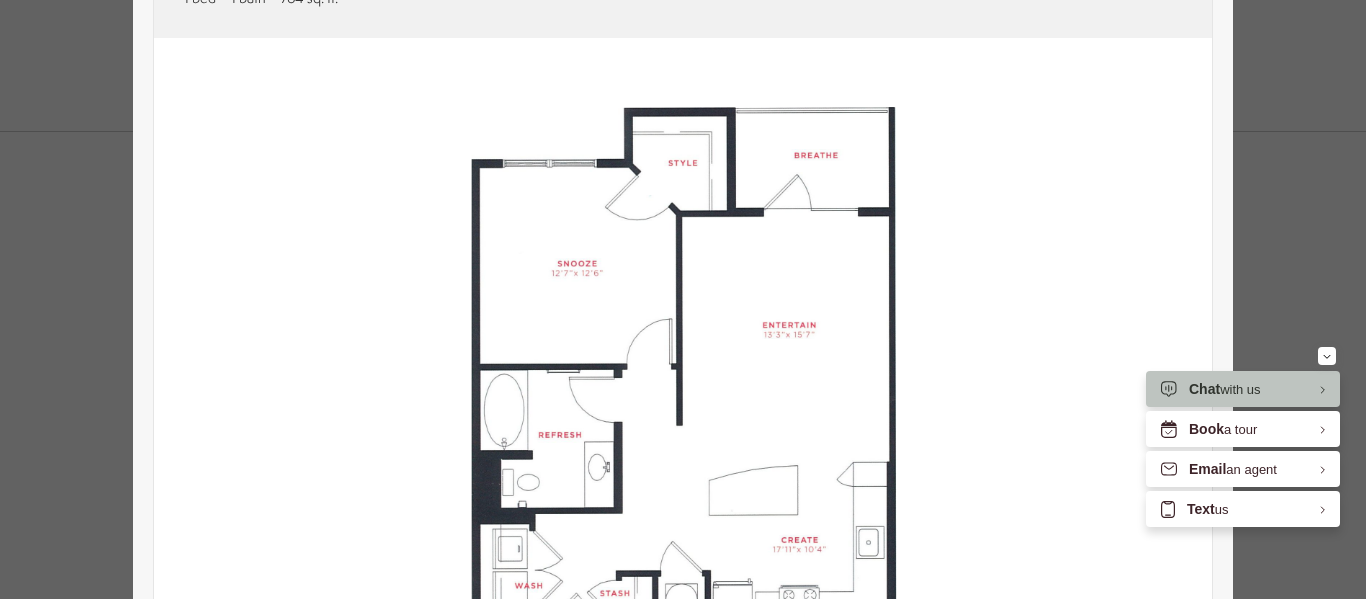 scroll, scrollTop: 0, scrollLeft: 0, axis: both 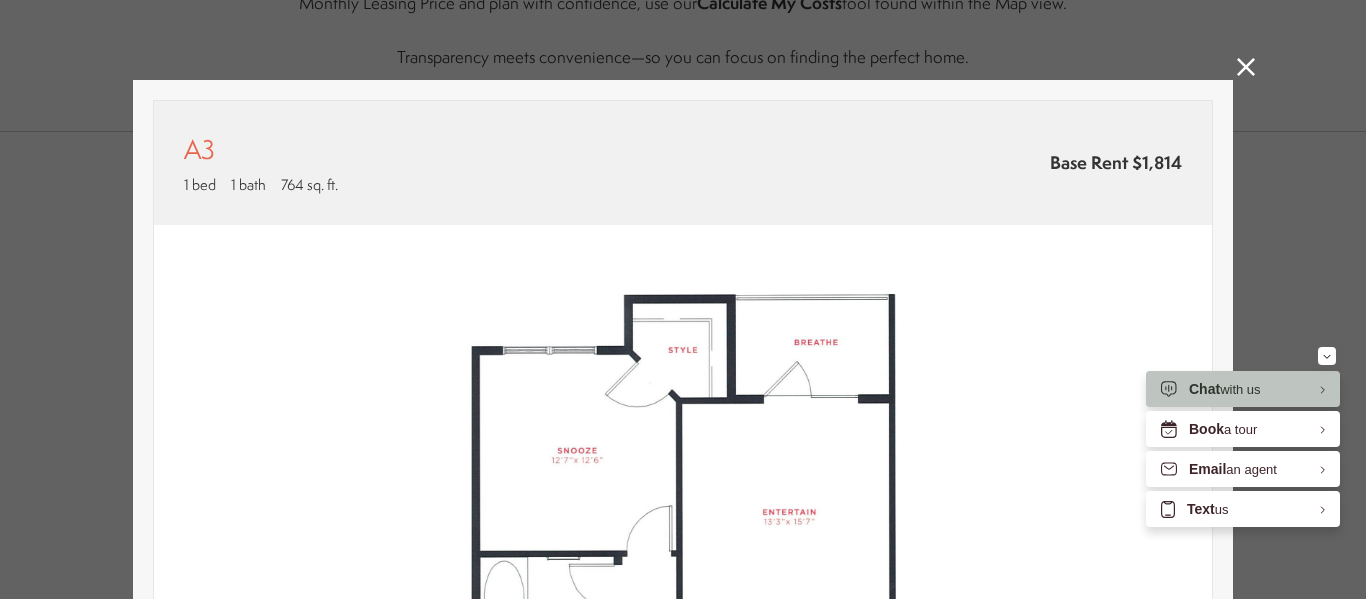 click at bounding box center [1246, 69] 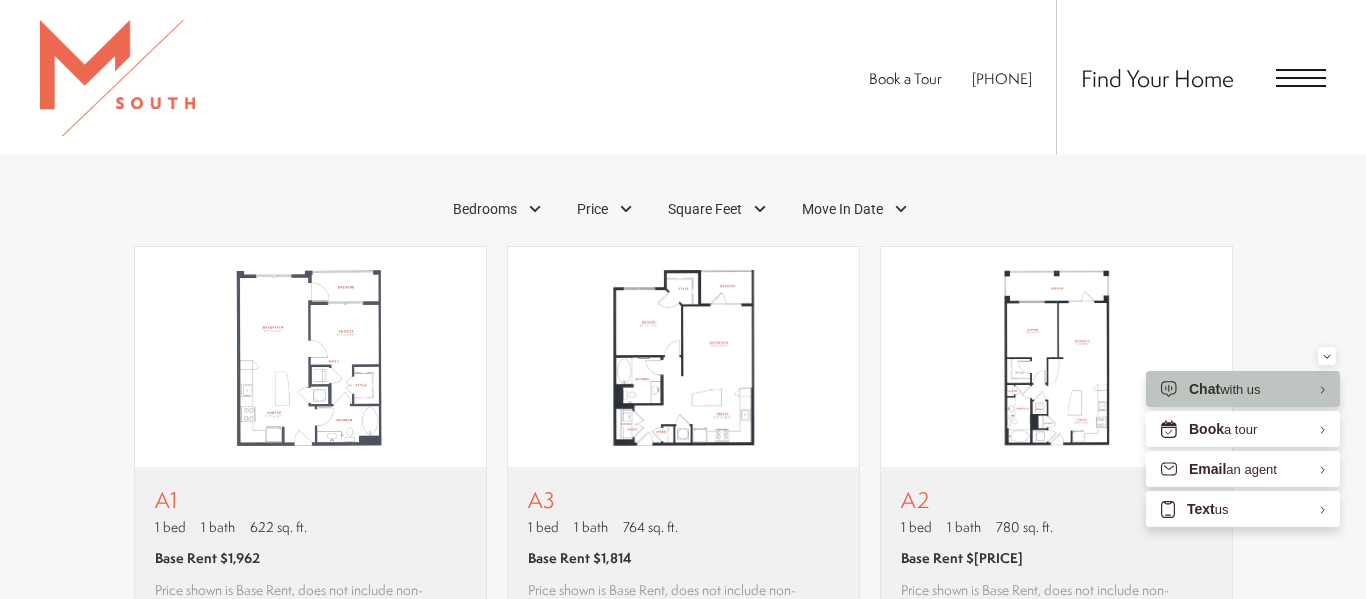 click at bounding box center [1301, 70] 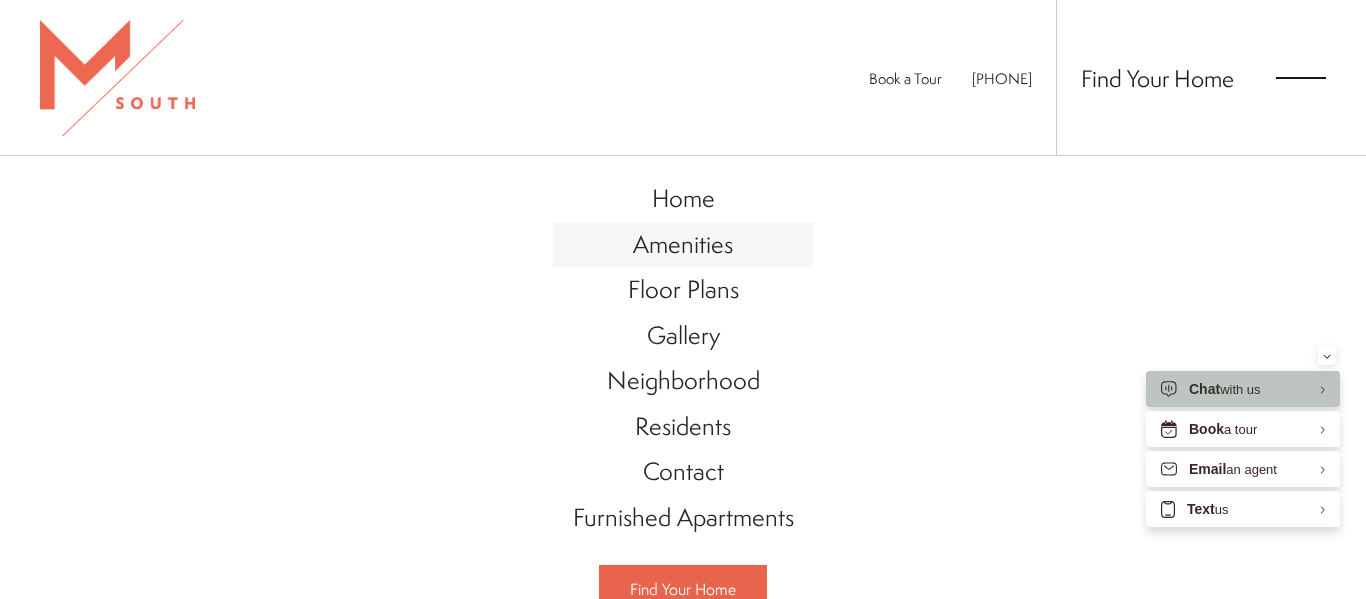 click on "Amenities" at bounding box center (683, 244) 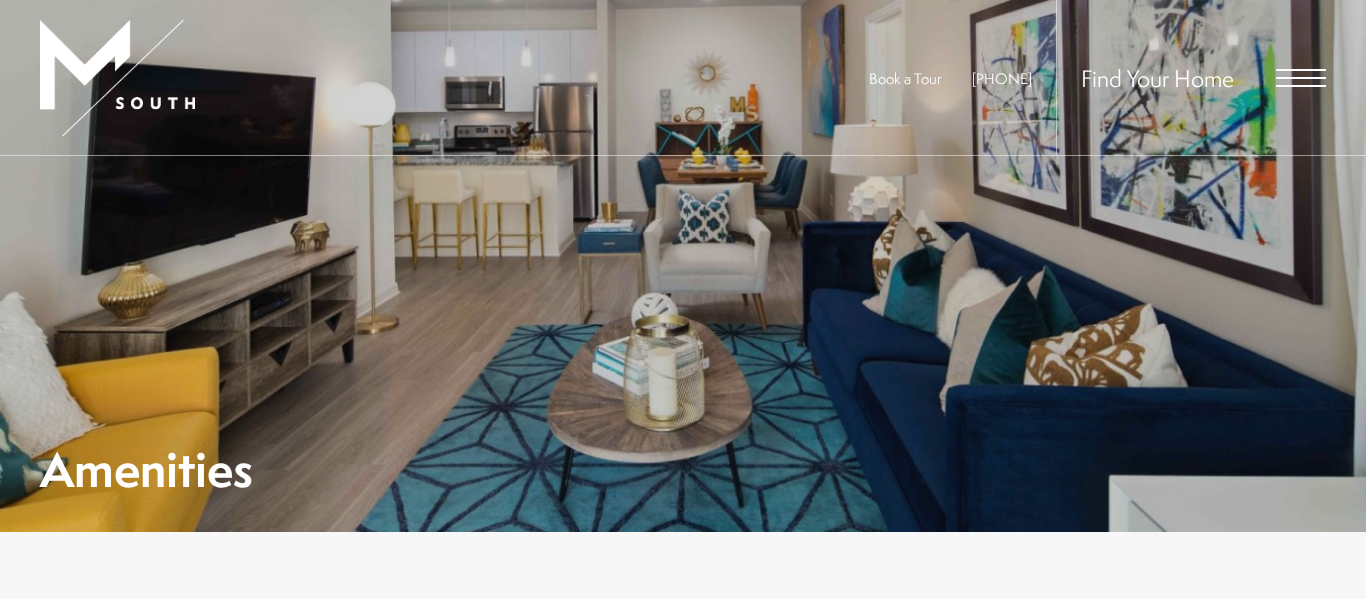 scroll, scrollTop: 0, scrollLeft: 0, axis: both 